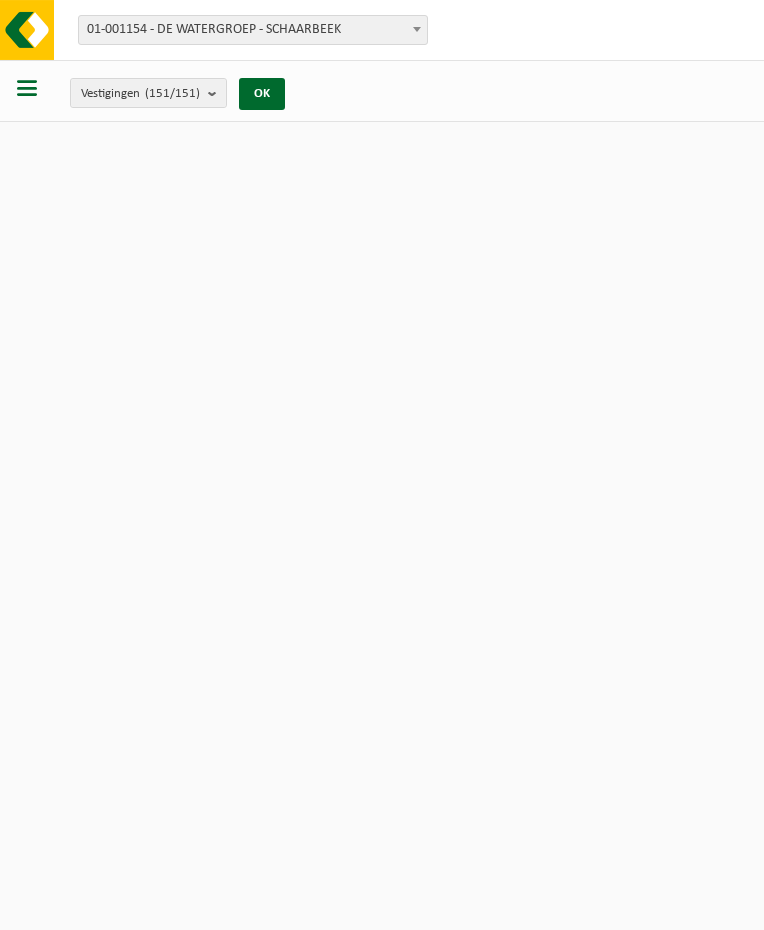 scroll, scrollTop: 0, scrollLeft: 0, axis: both 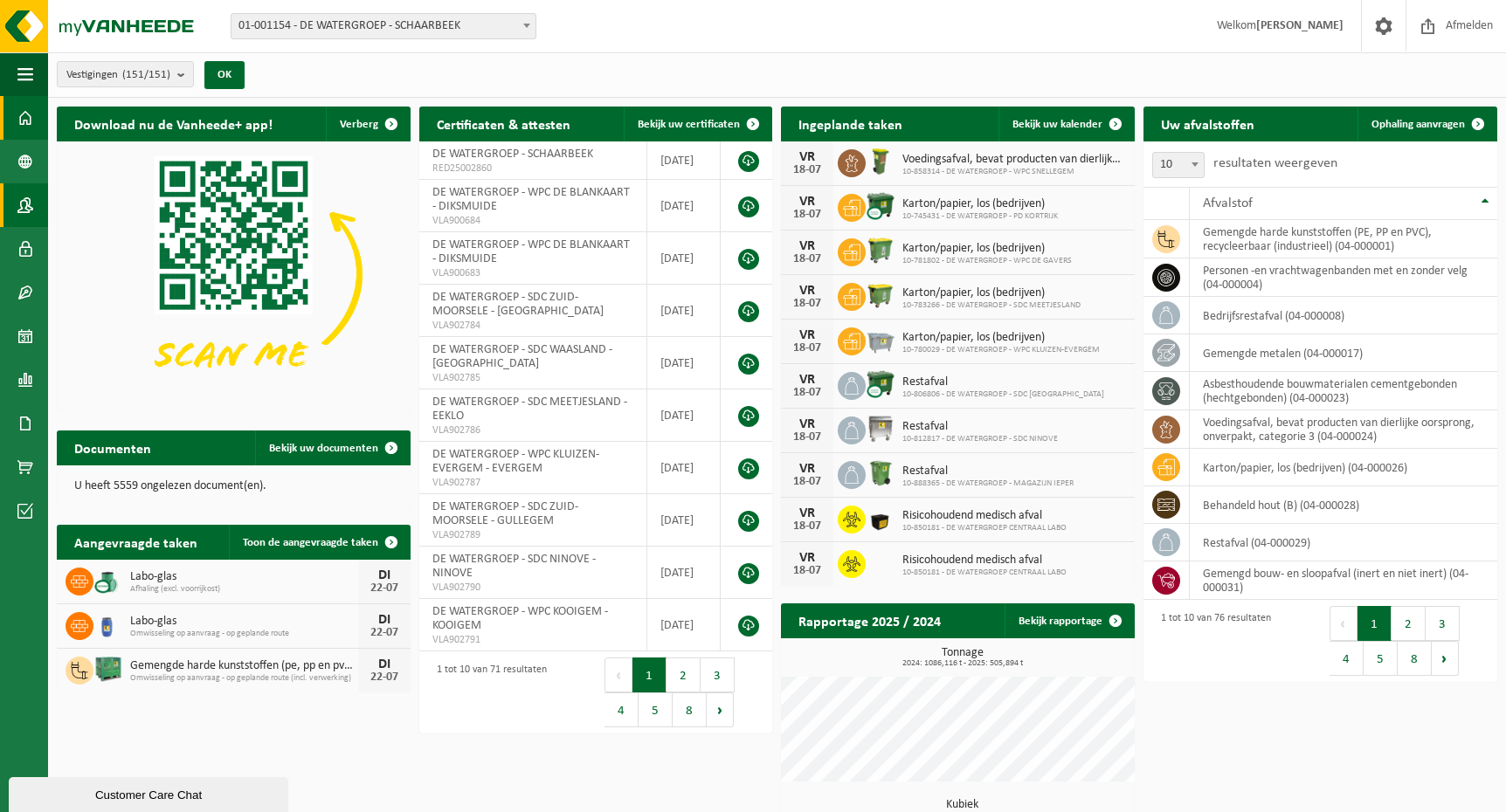 click at bounding box center [25, 205] 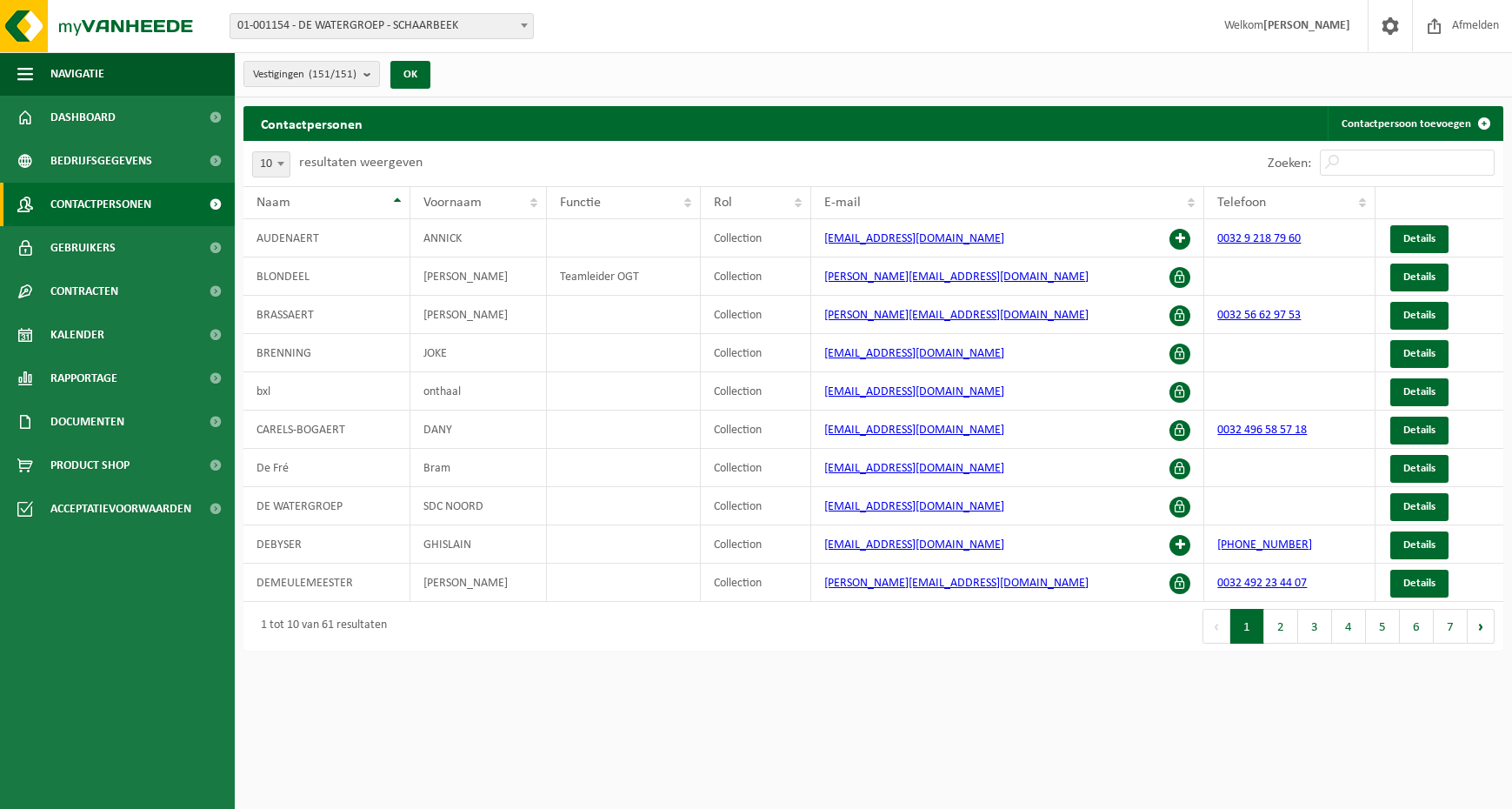 scroll, scrollTop: 0, scrollLeft: 0, axis: both 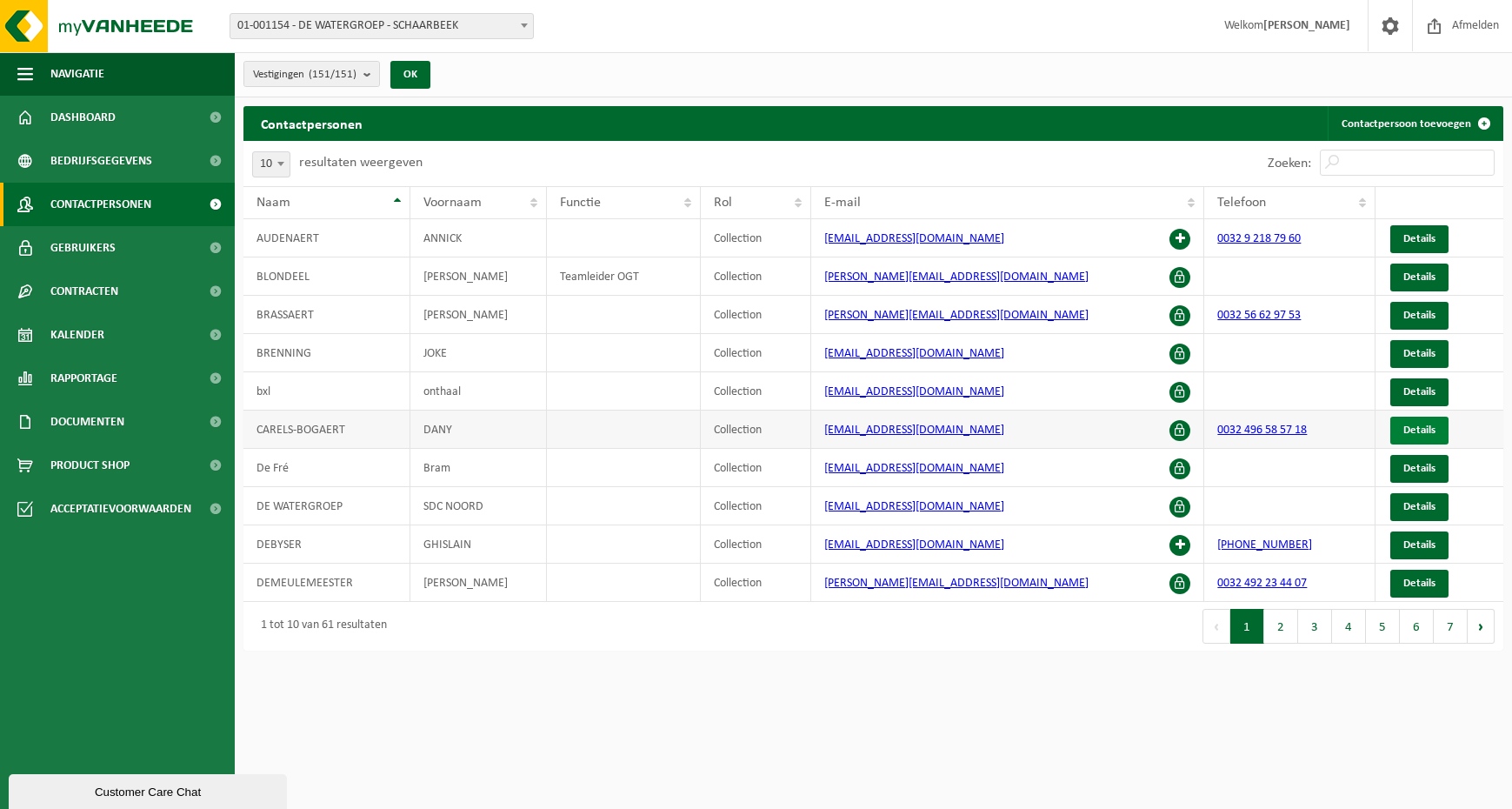 click on "Details" at bounding box center [1419, 430] 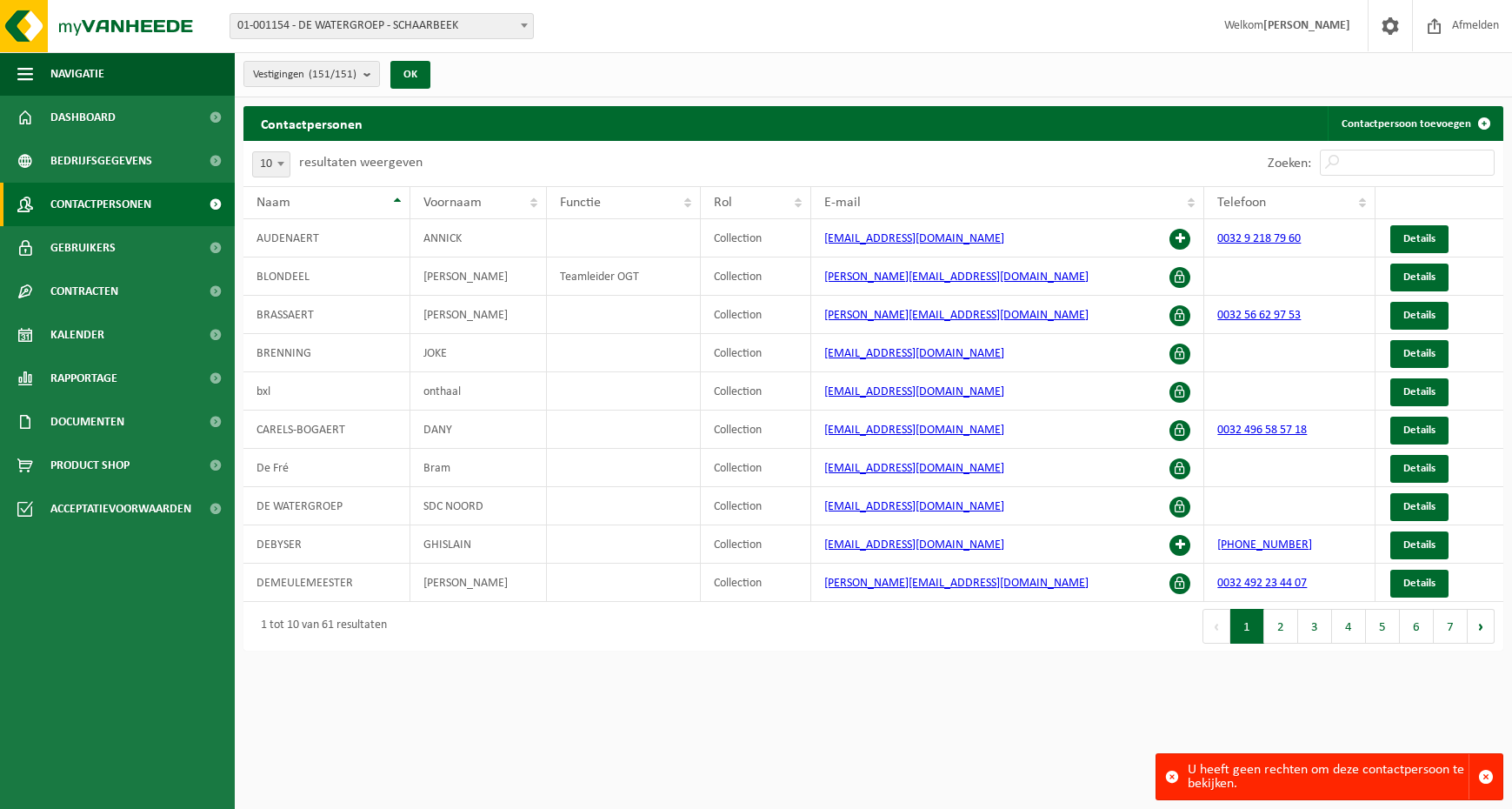 scroll, scrollTop: 0, scrollLeft: 0, axis: both 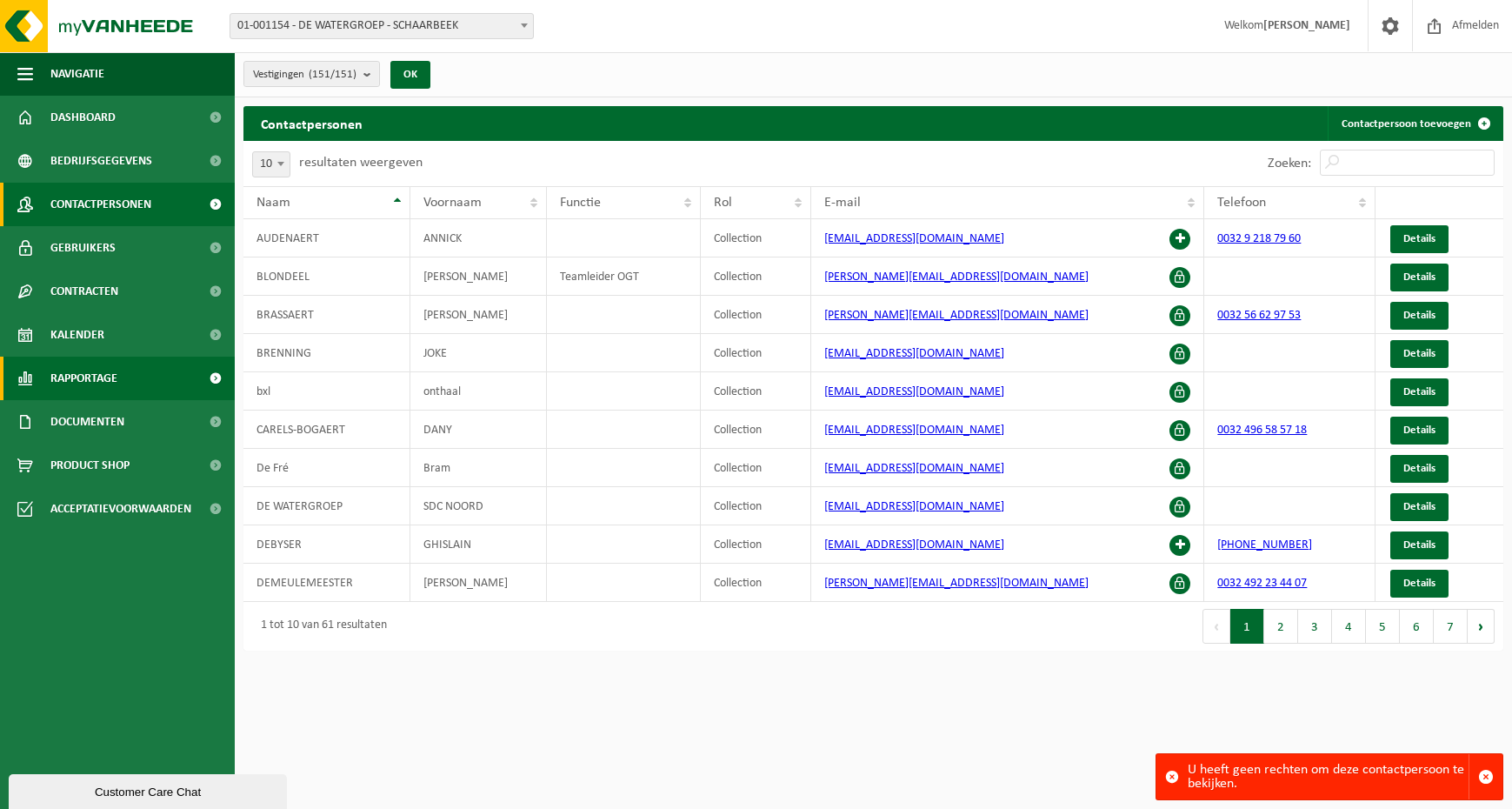 click on "Rapportage" at bounding box center (117, 378) 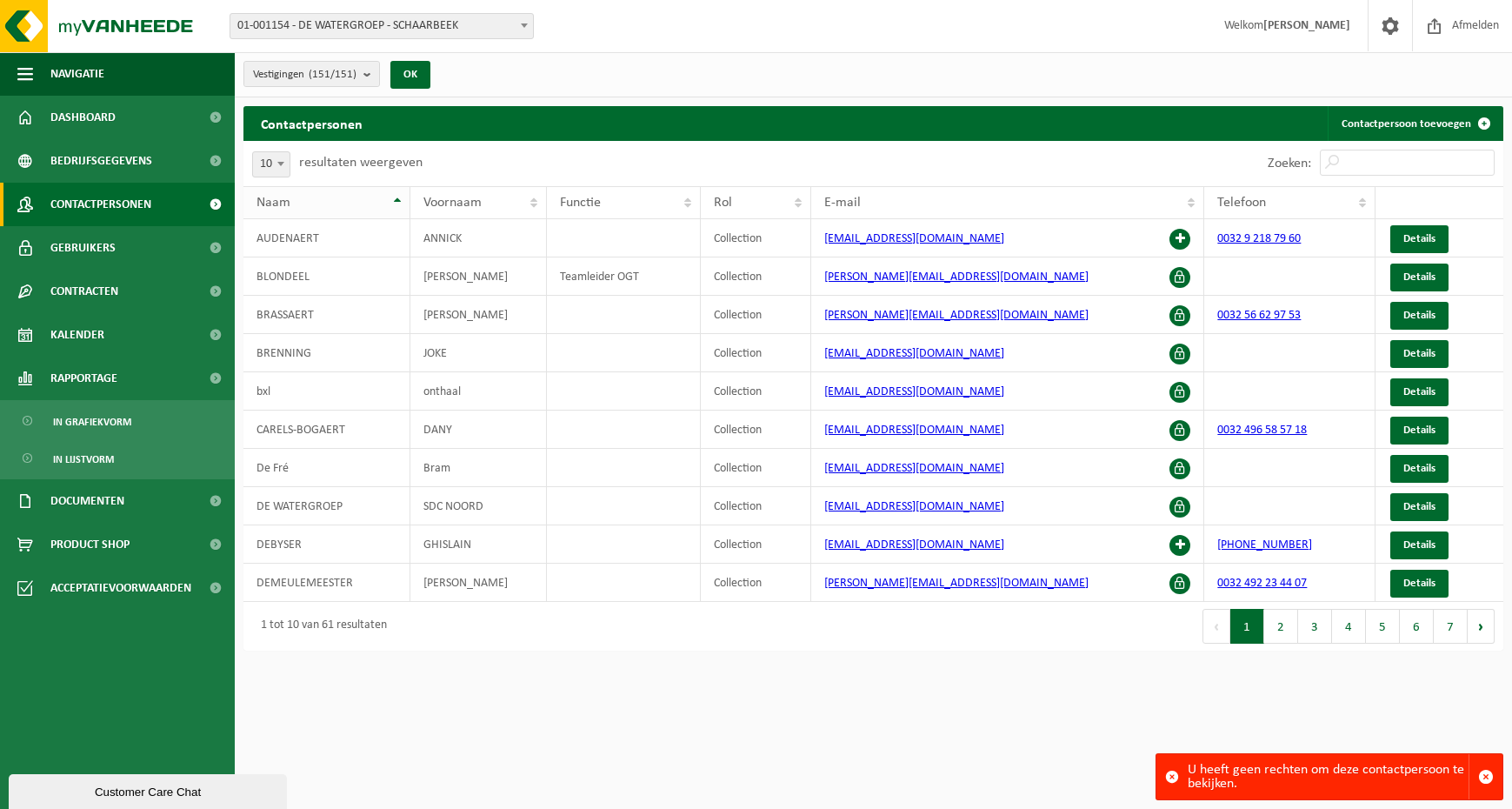 drag, startPoint x: 280, startPoint y: 163, endPoint x: 296, endPoint y: 205, distance: 44.94441 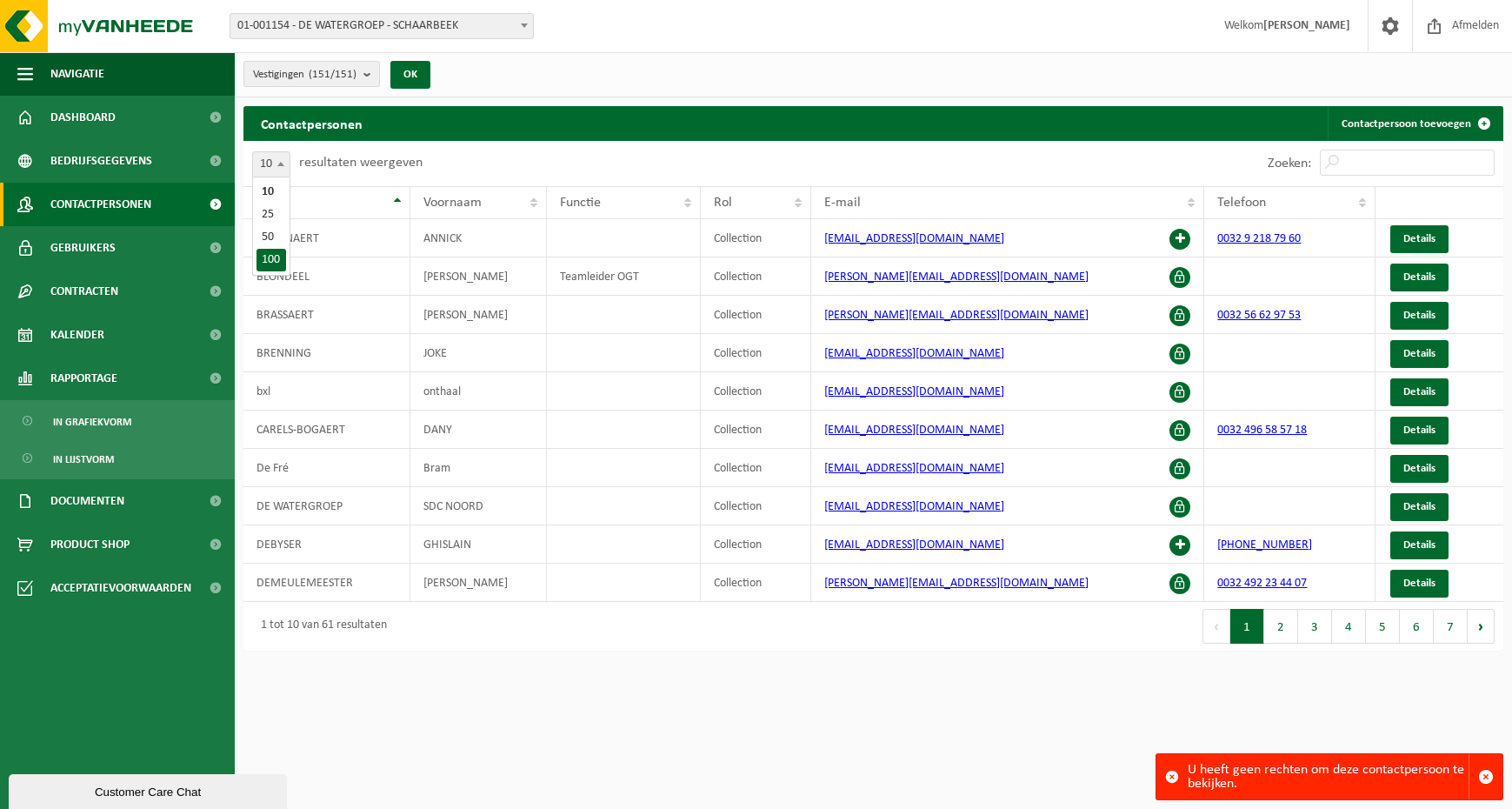 select on "100" 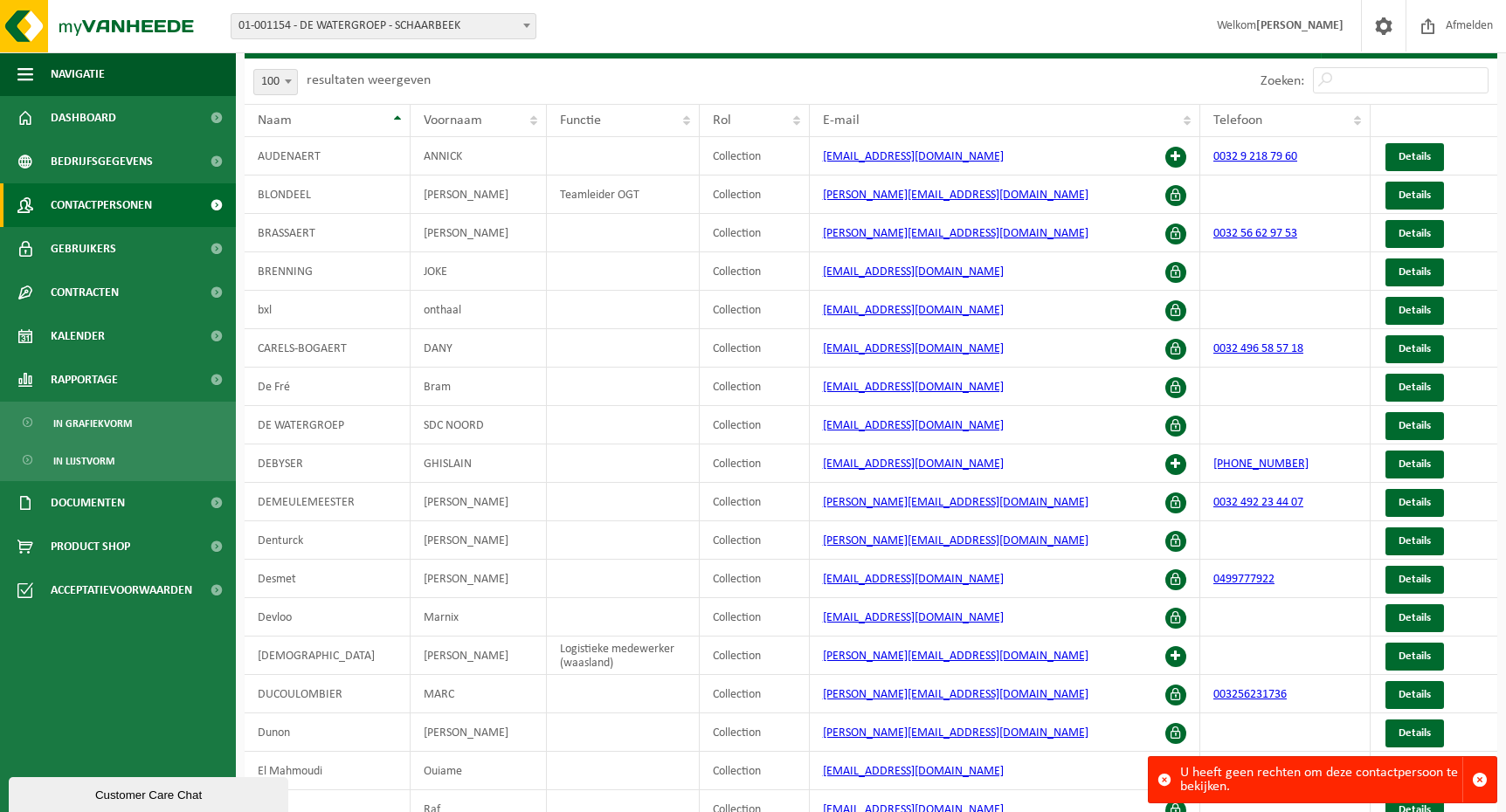 scroll, scrollTop: 0, scrollLeft: 0, axis: both 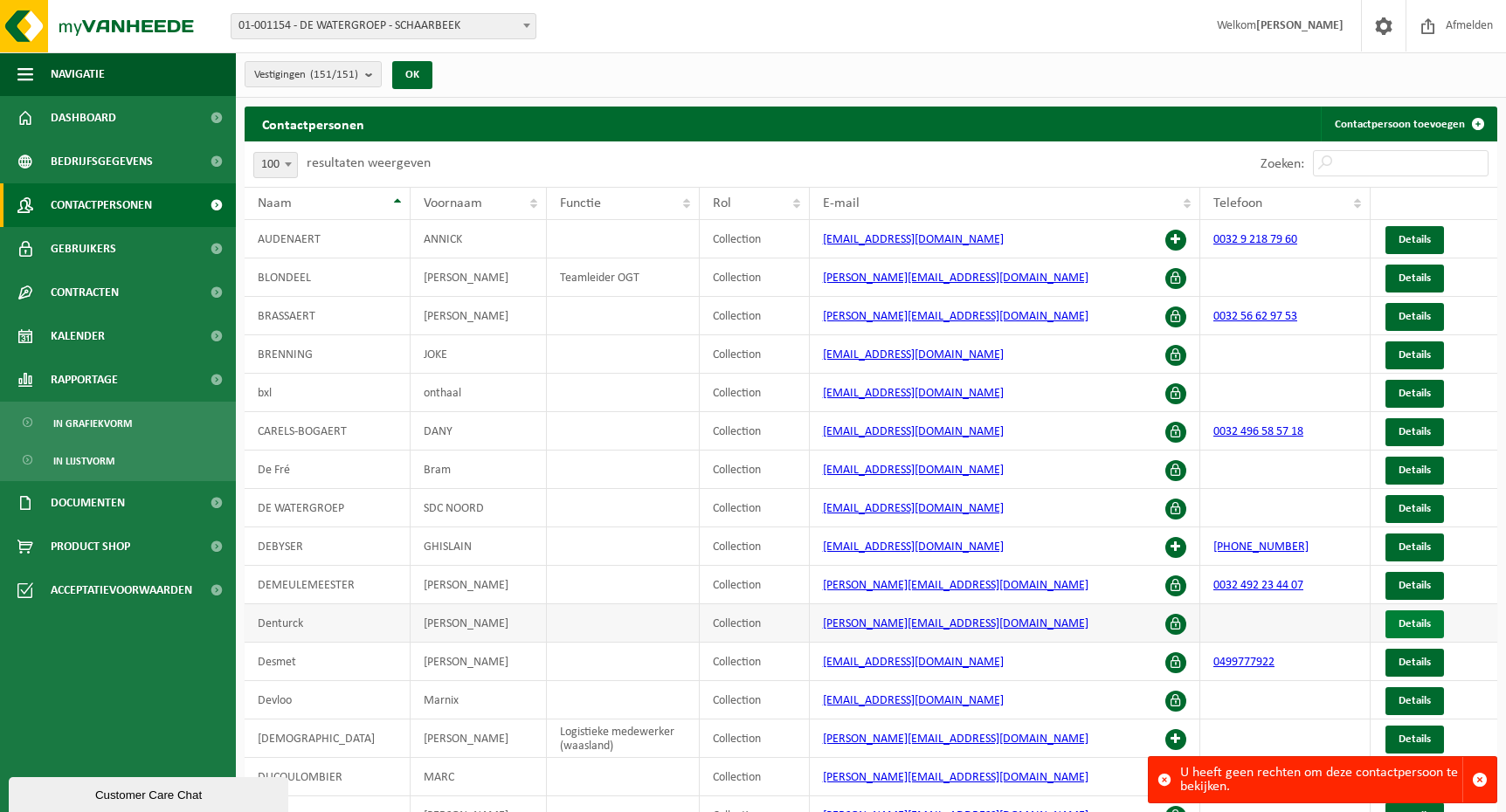 click on "Details" at bounding box center [1414, 624] 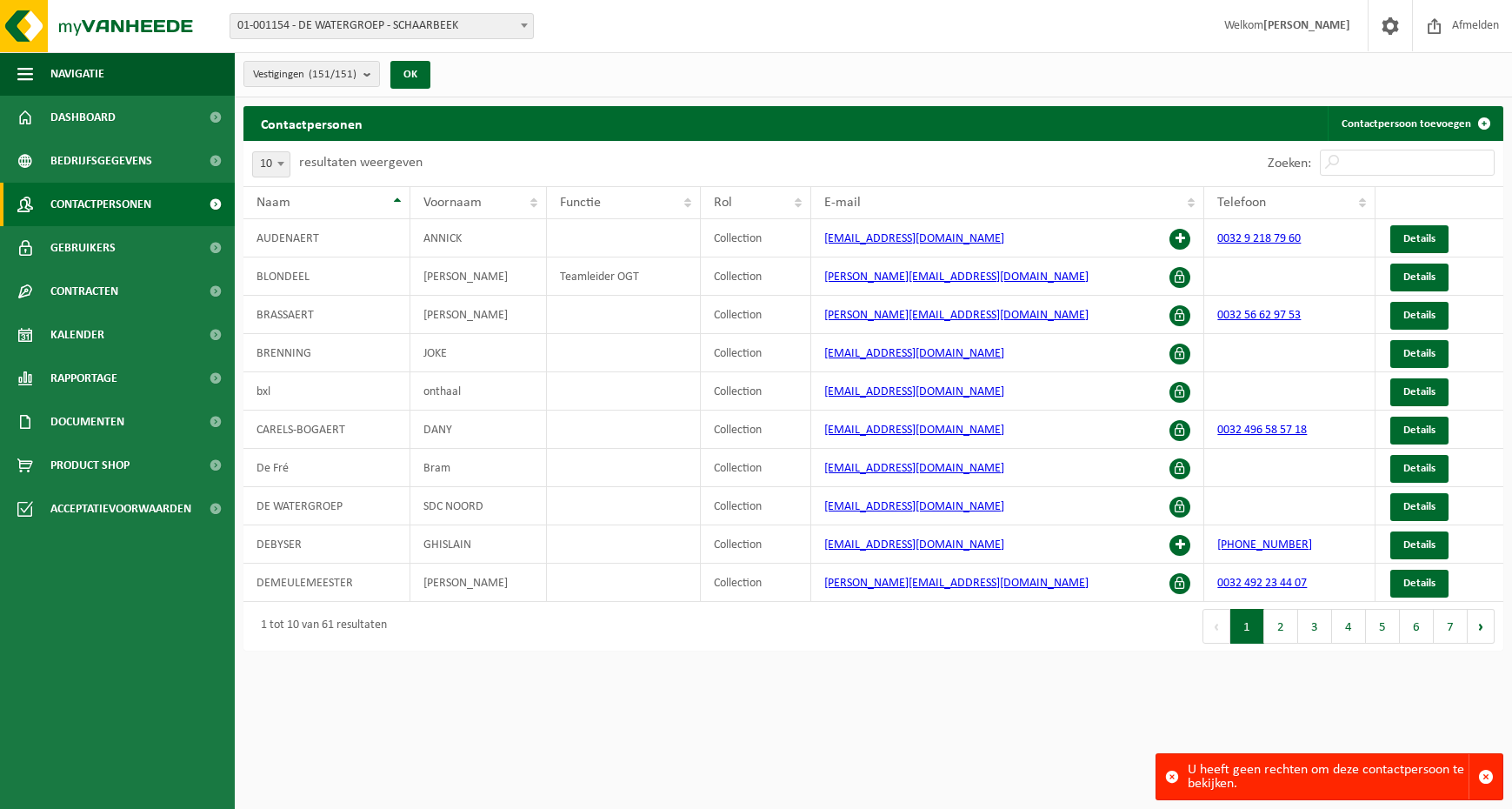 scroll, scrollTop: 0, scrollLeft: 0, axis: both 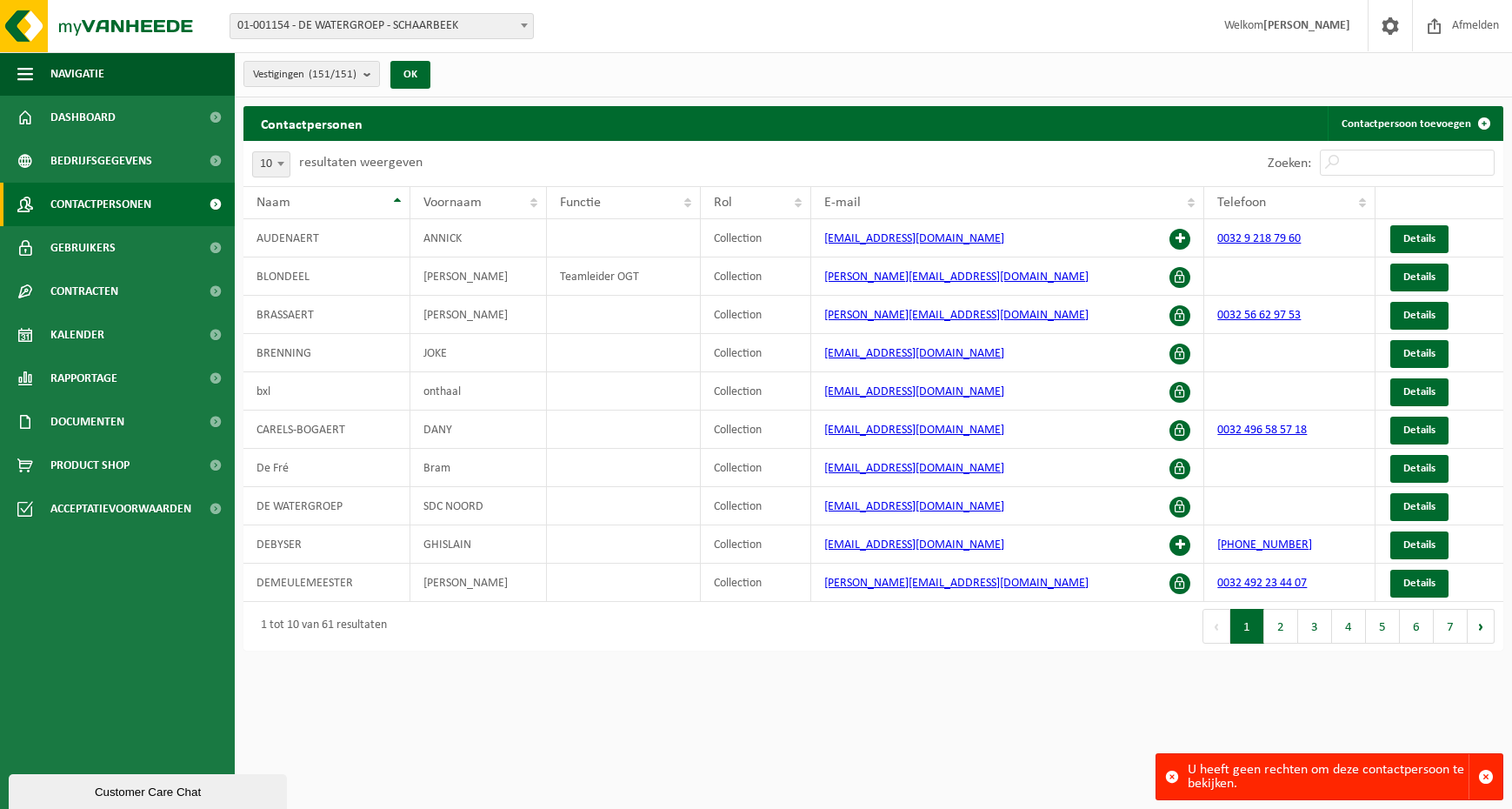 drag, startPoint x: 1461, startPoint y: 115, endPoint x: 1454, endPoint y: 180, distance: 65.37584 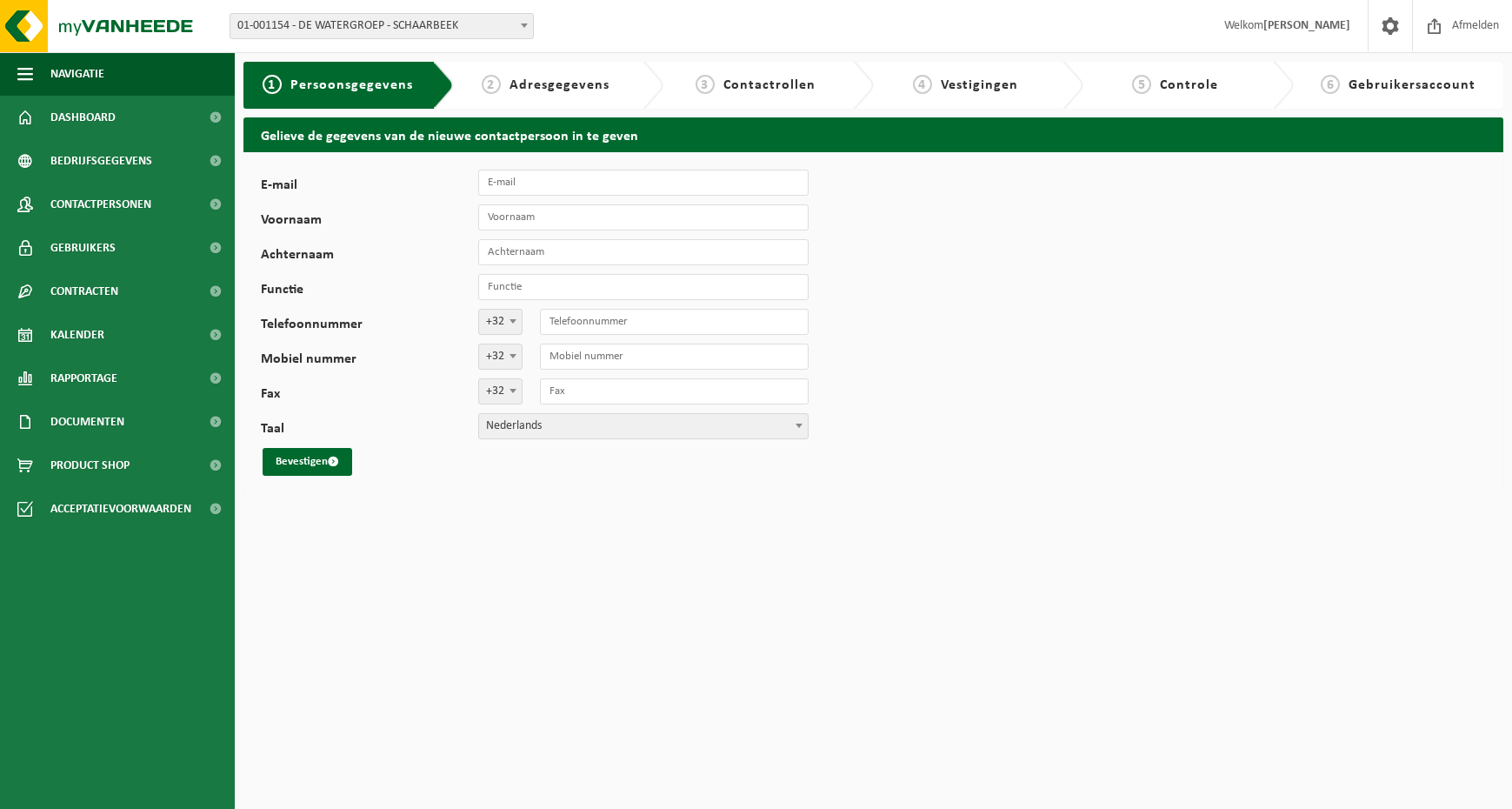 scroll, scrollTop: 0, scrollLeft: 0, axis: both 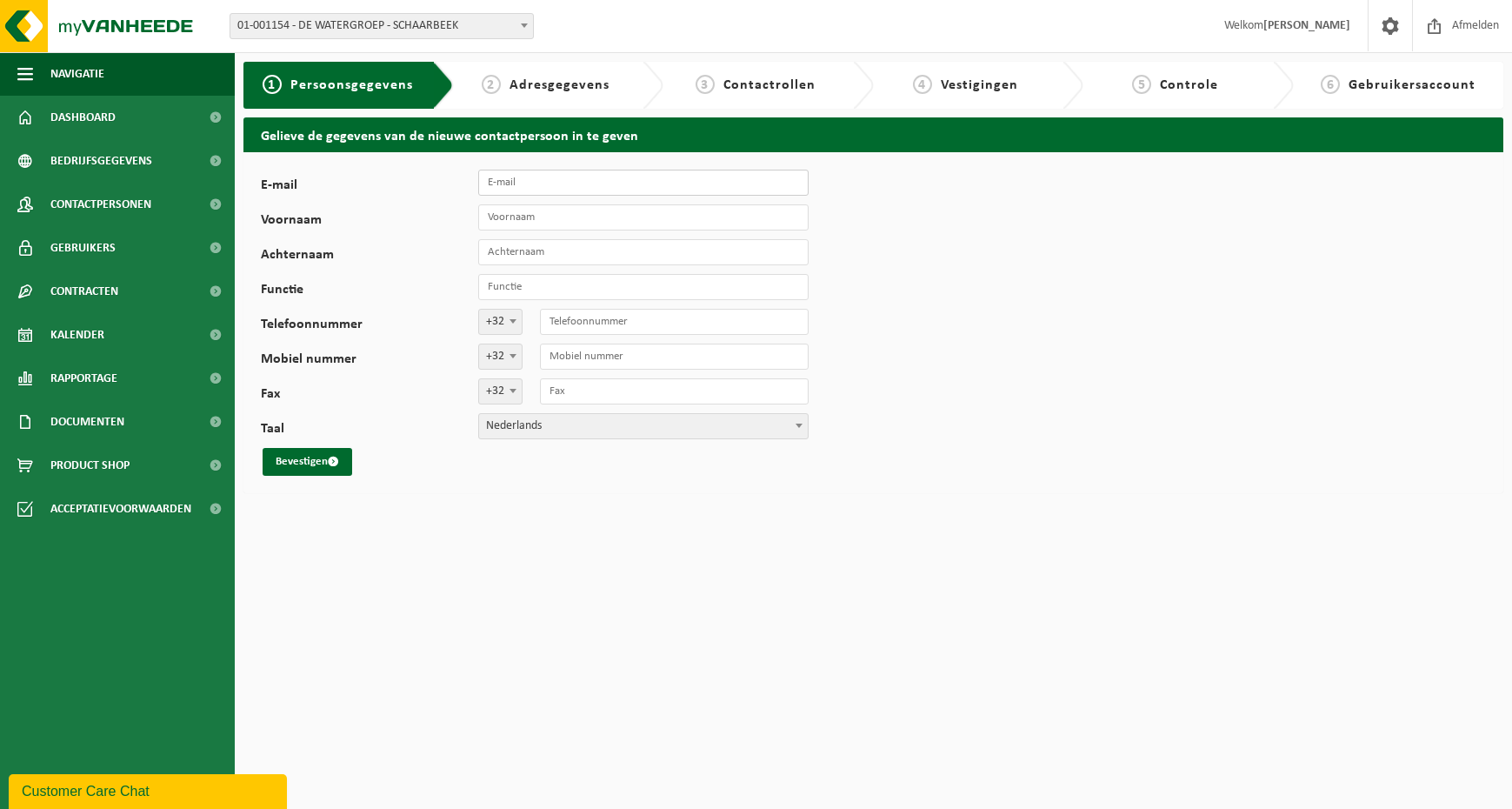 click on "E-mail" at bounding box center (643, 183) 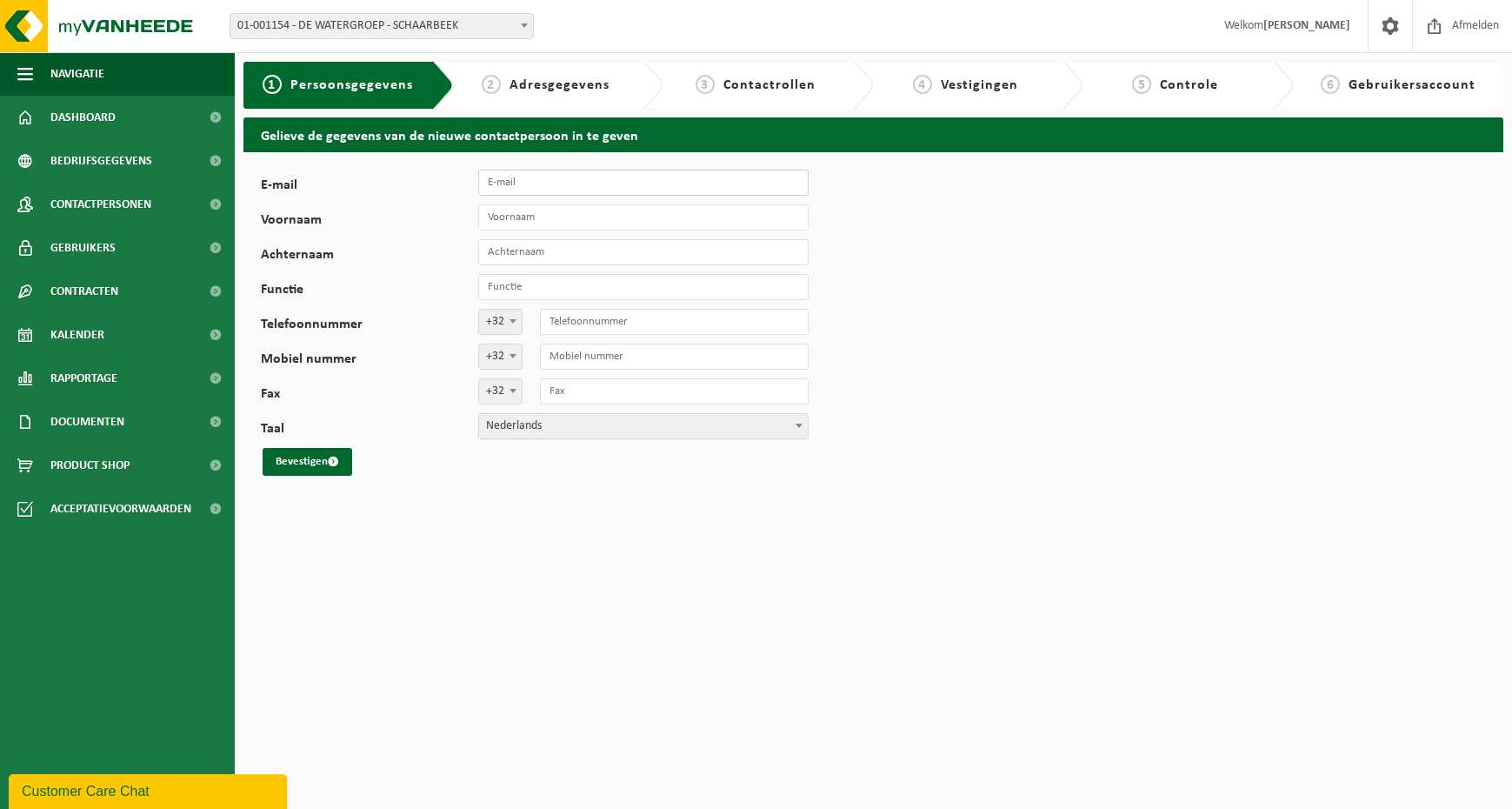 type on "grietje.hayot@dewatergroep.be" 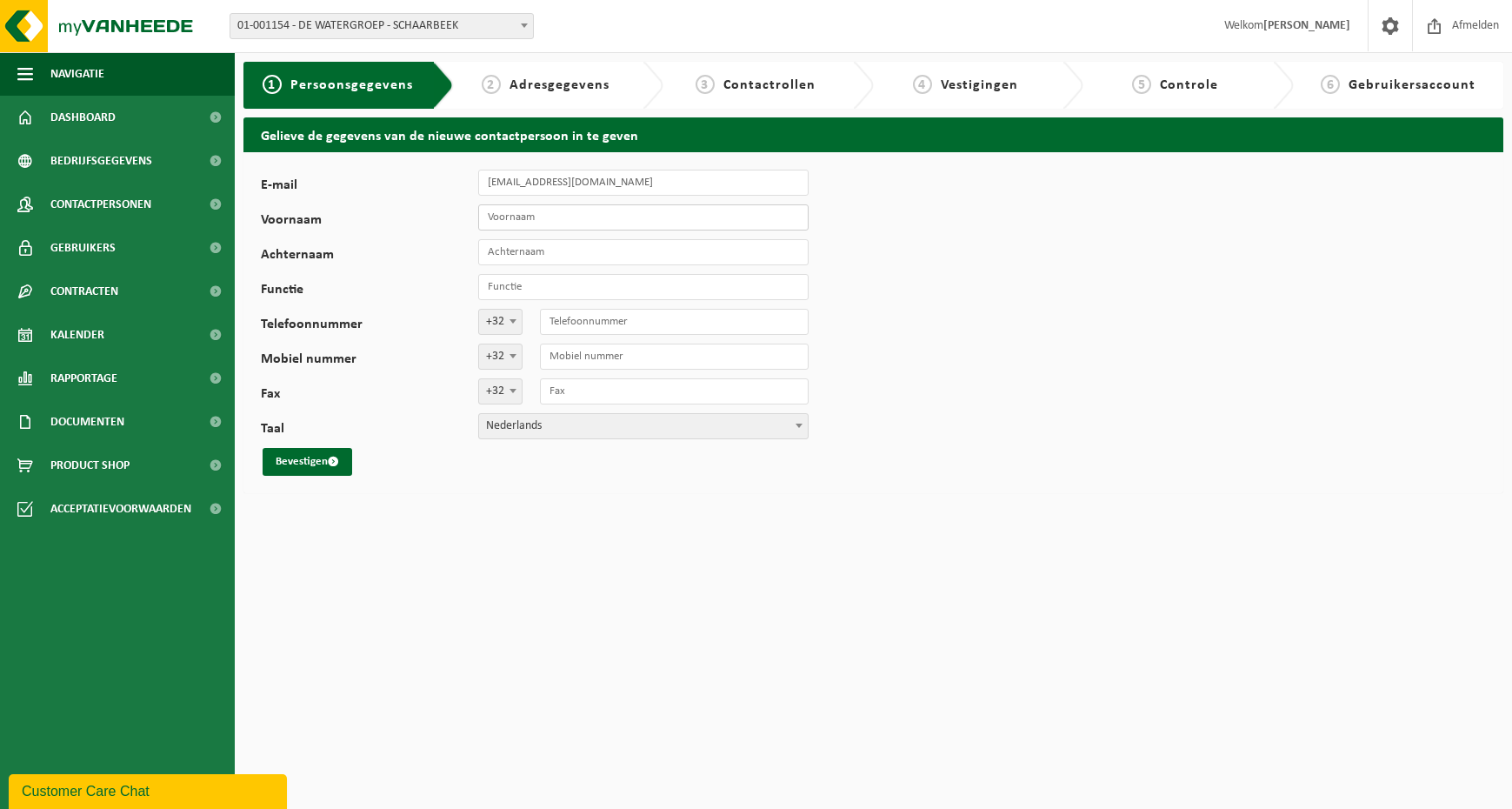 type on "Grietje" 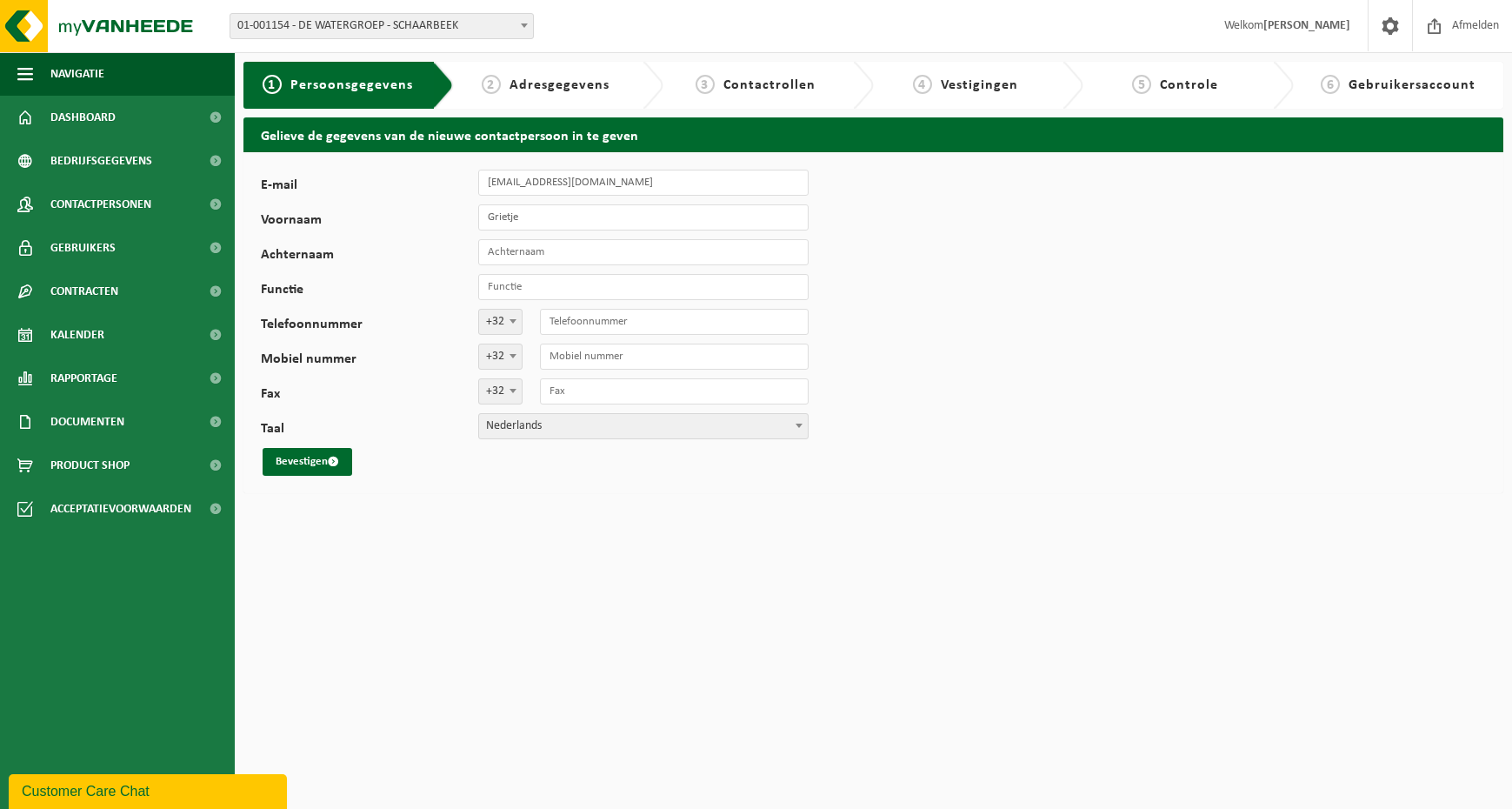 type on "Hayot" 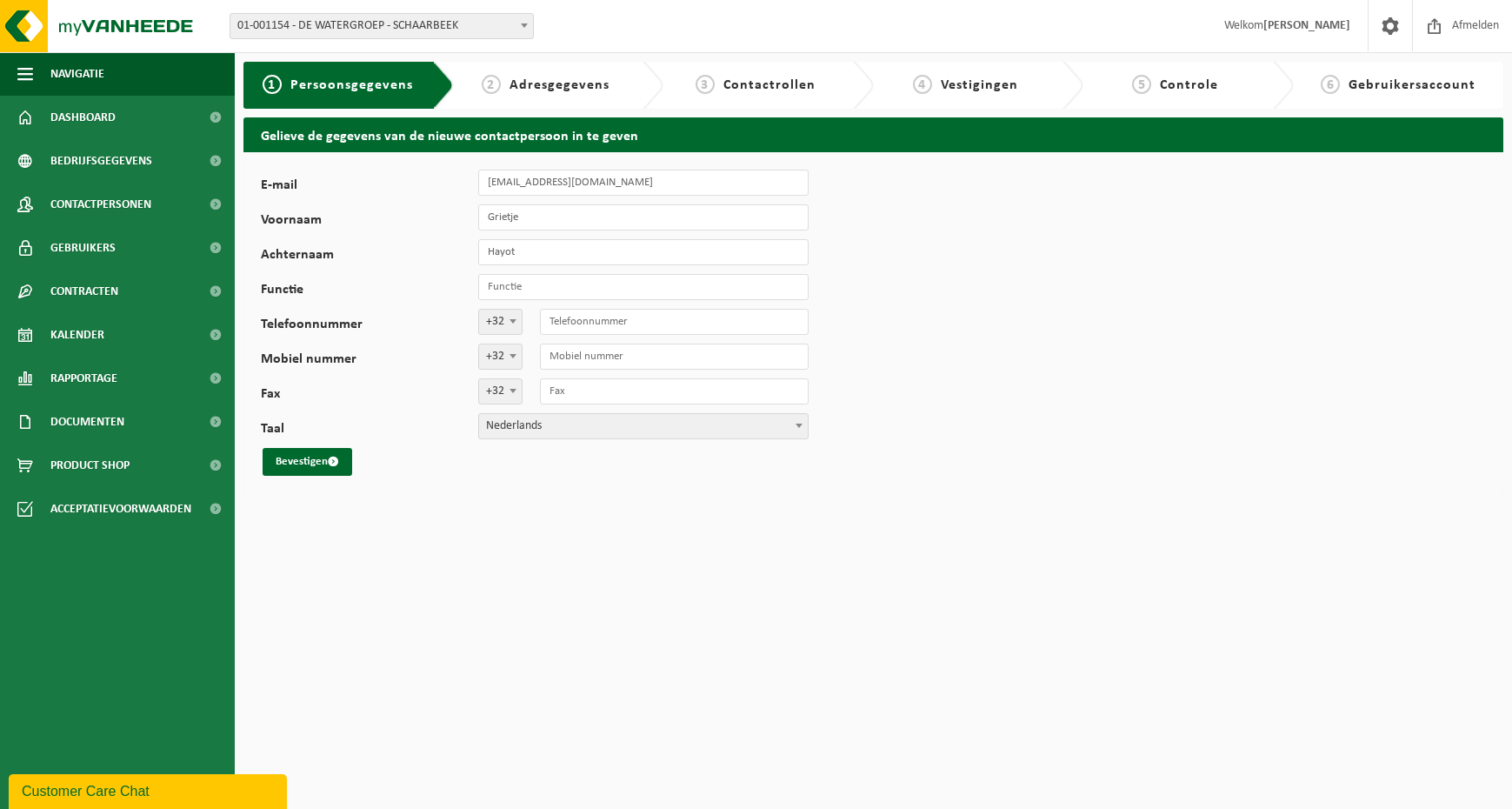 type on "Medewerker administratie" 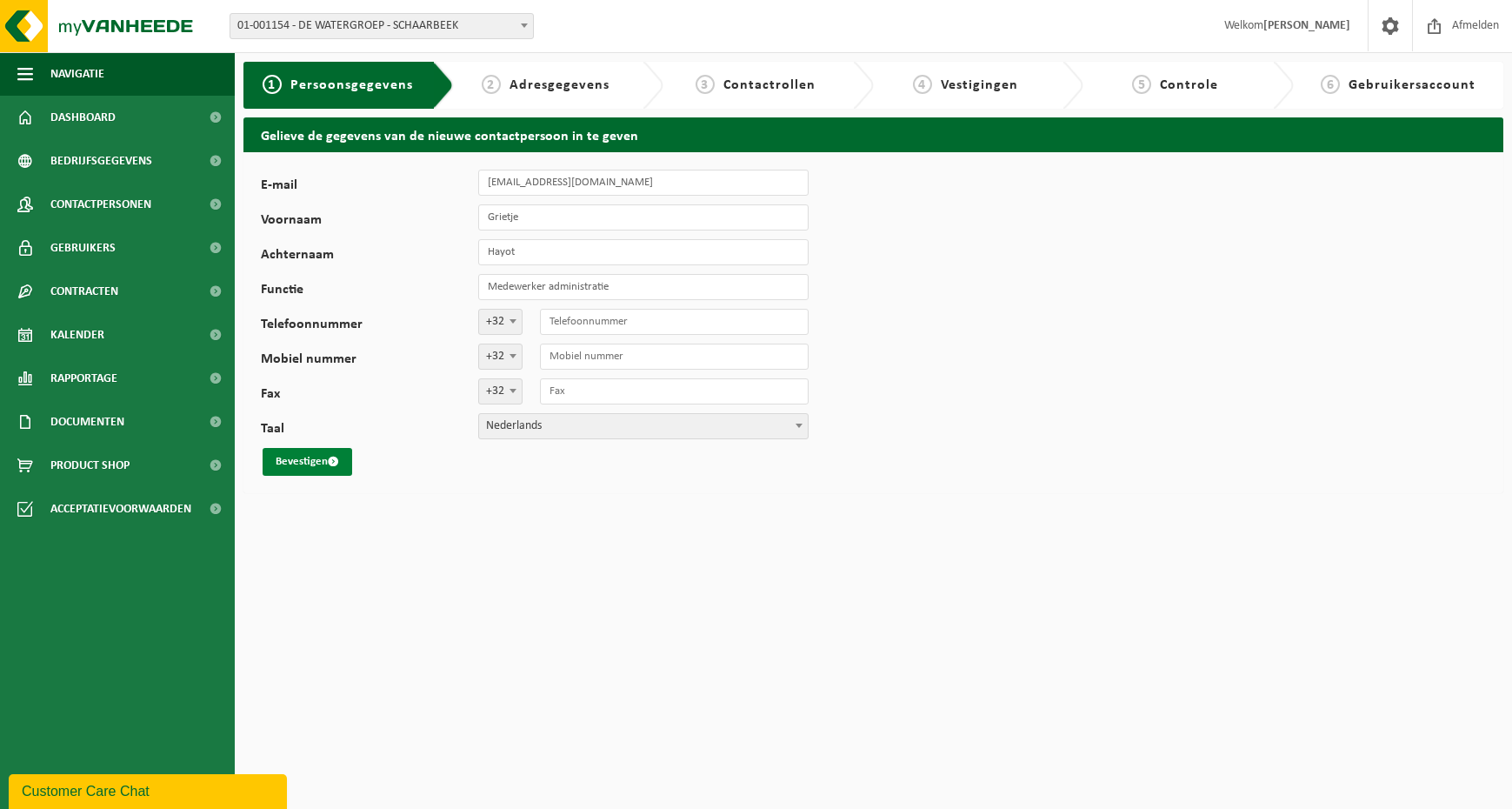 click on "Bevestigen" at bounding box center (307, 462) 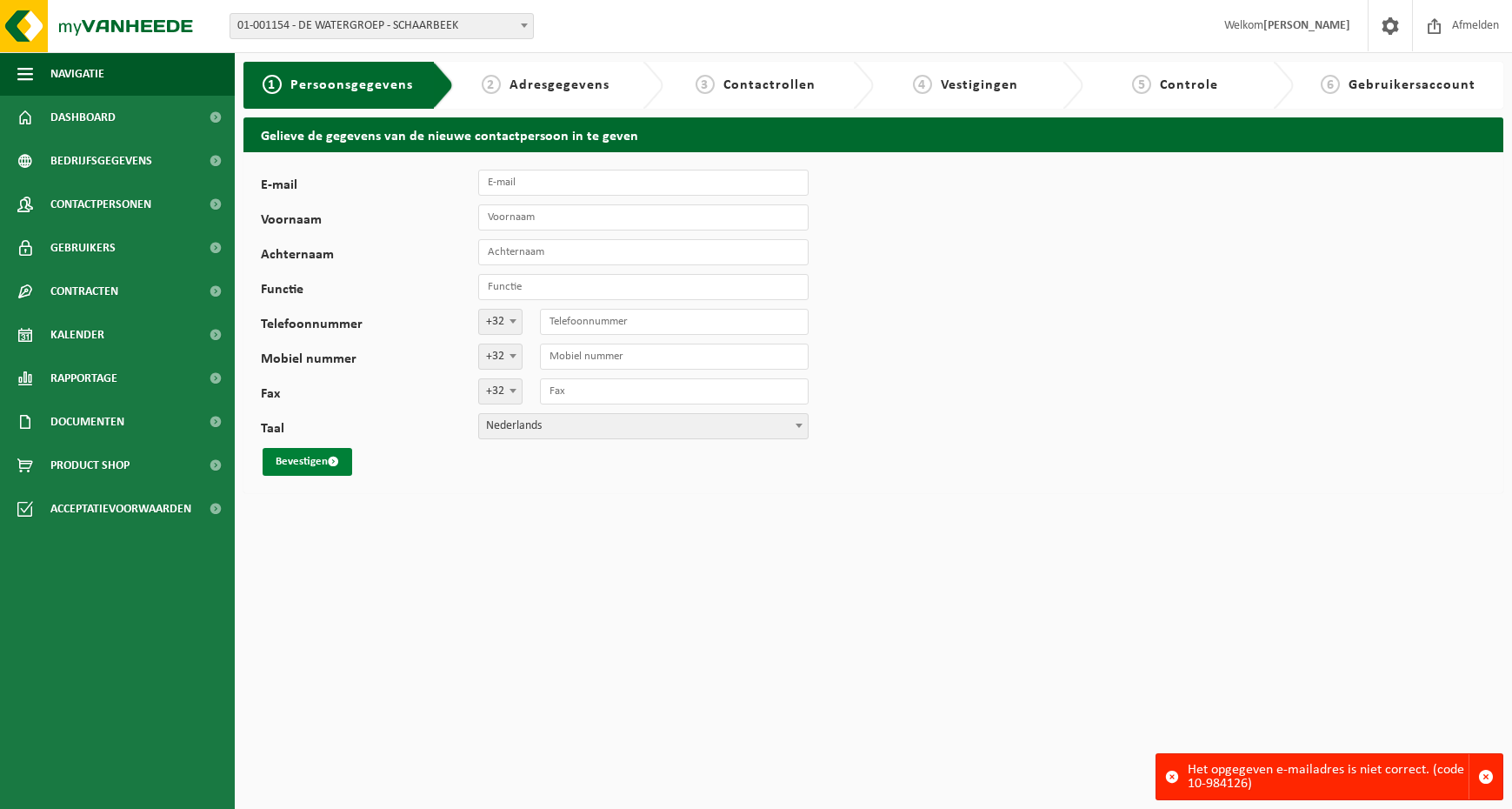 scroll, scrollTop: 0, scrollLeft: 0, axis: both 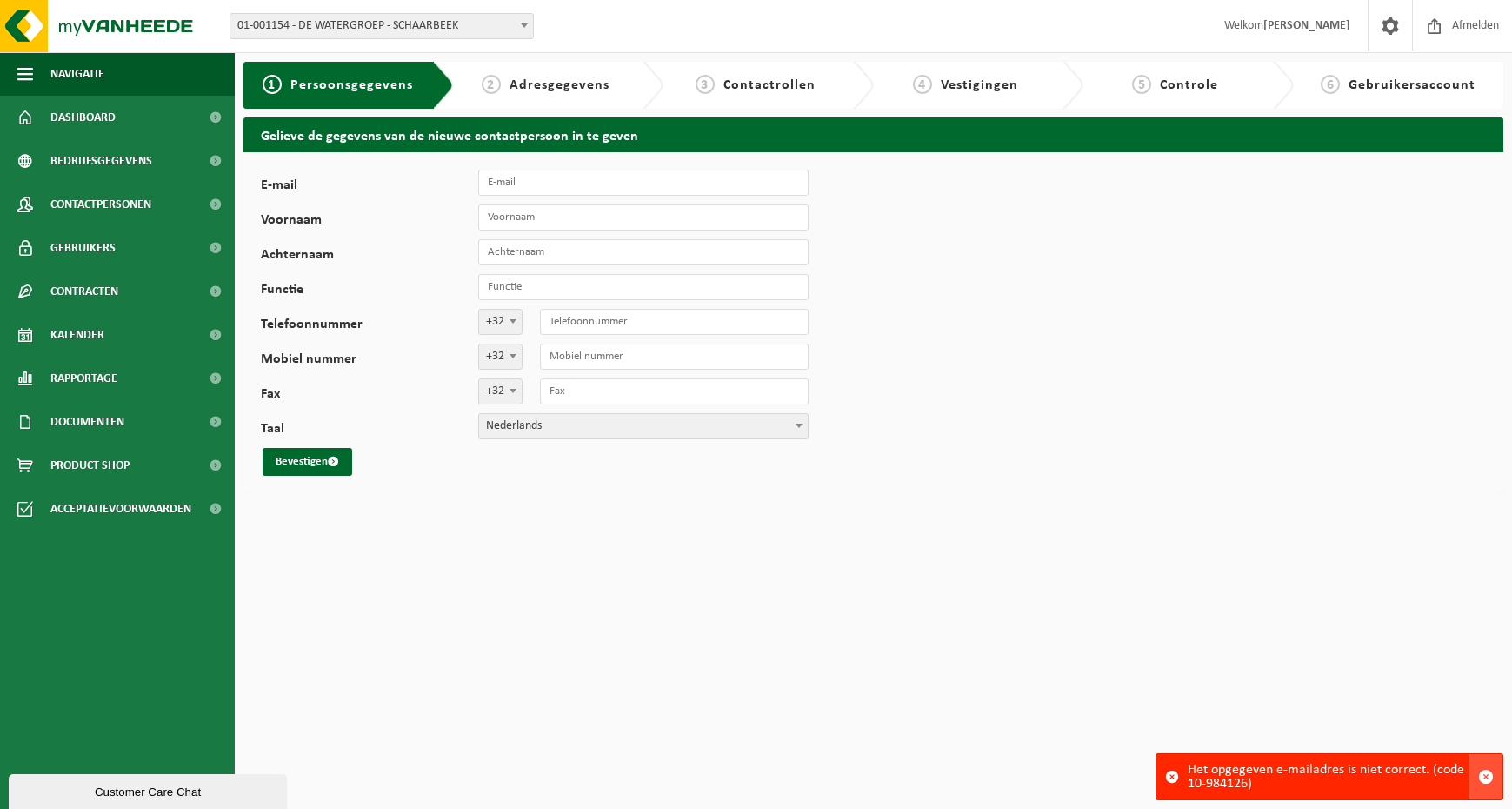 click at bounding box center (1486, 777) 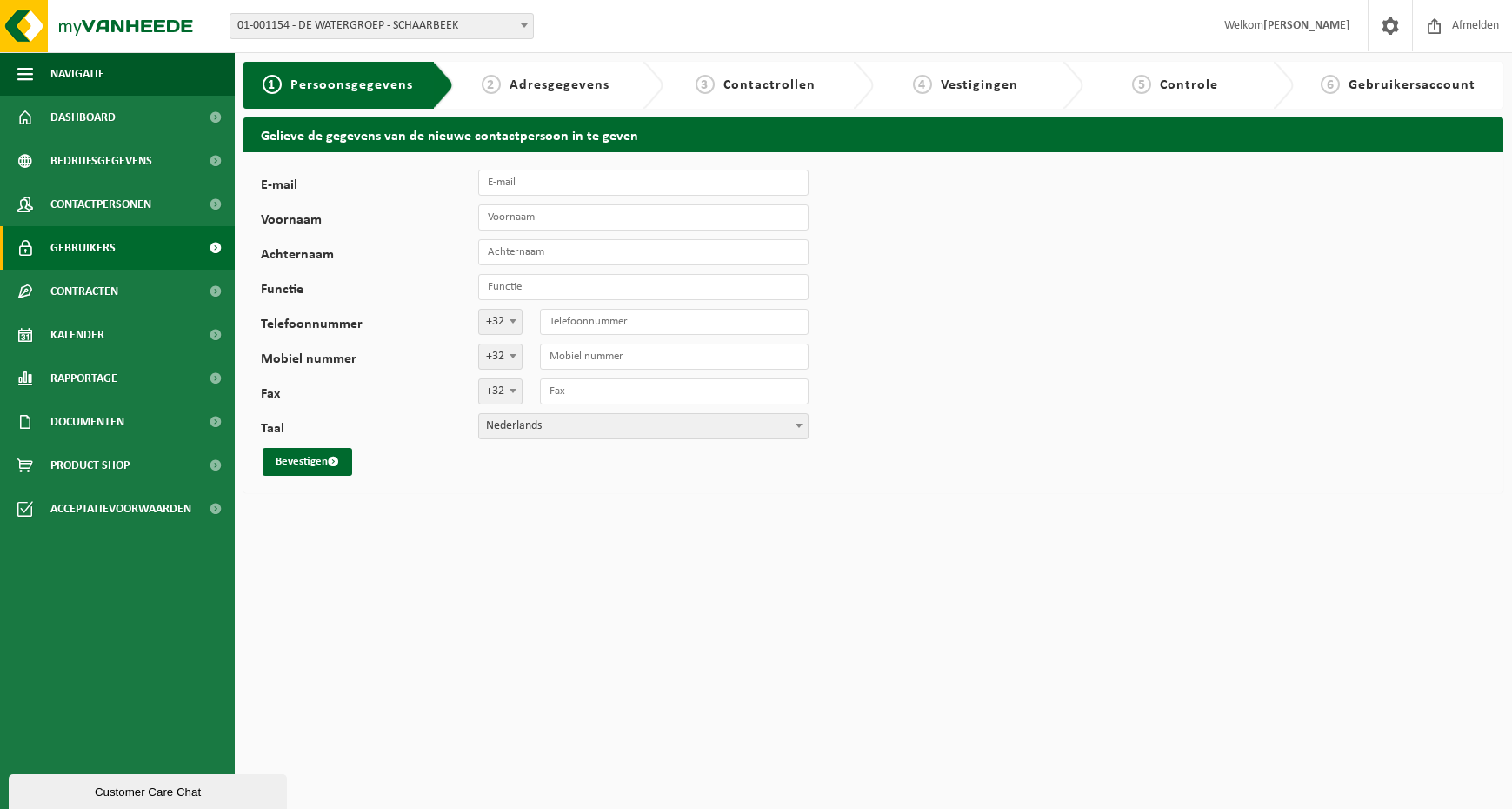 click on "Gebruikers" at bounding box center (83, 248) 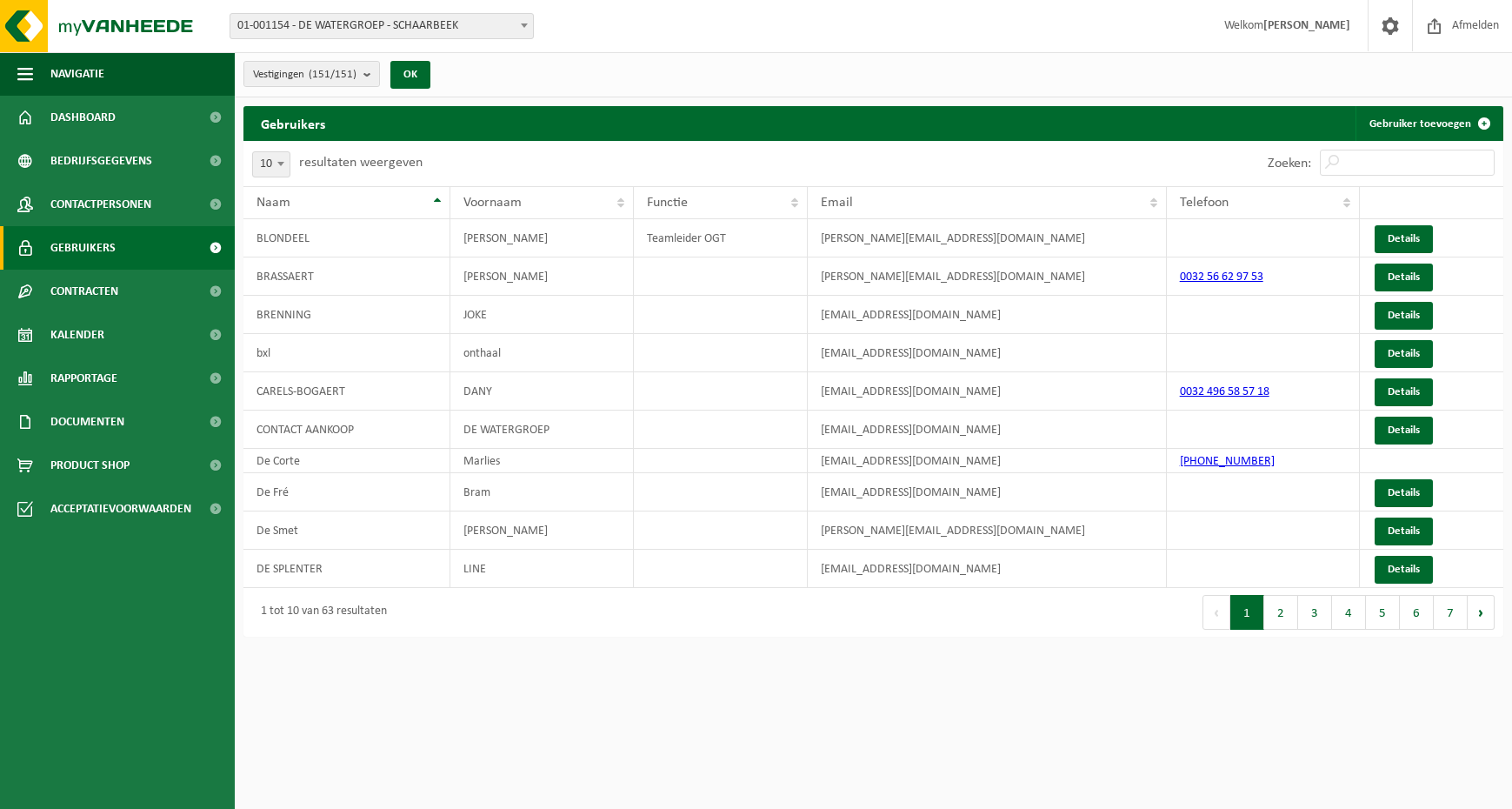 scroll, scrollTop: 0, scrollLeft: 0, axis: both 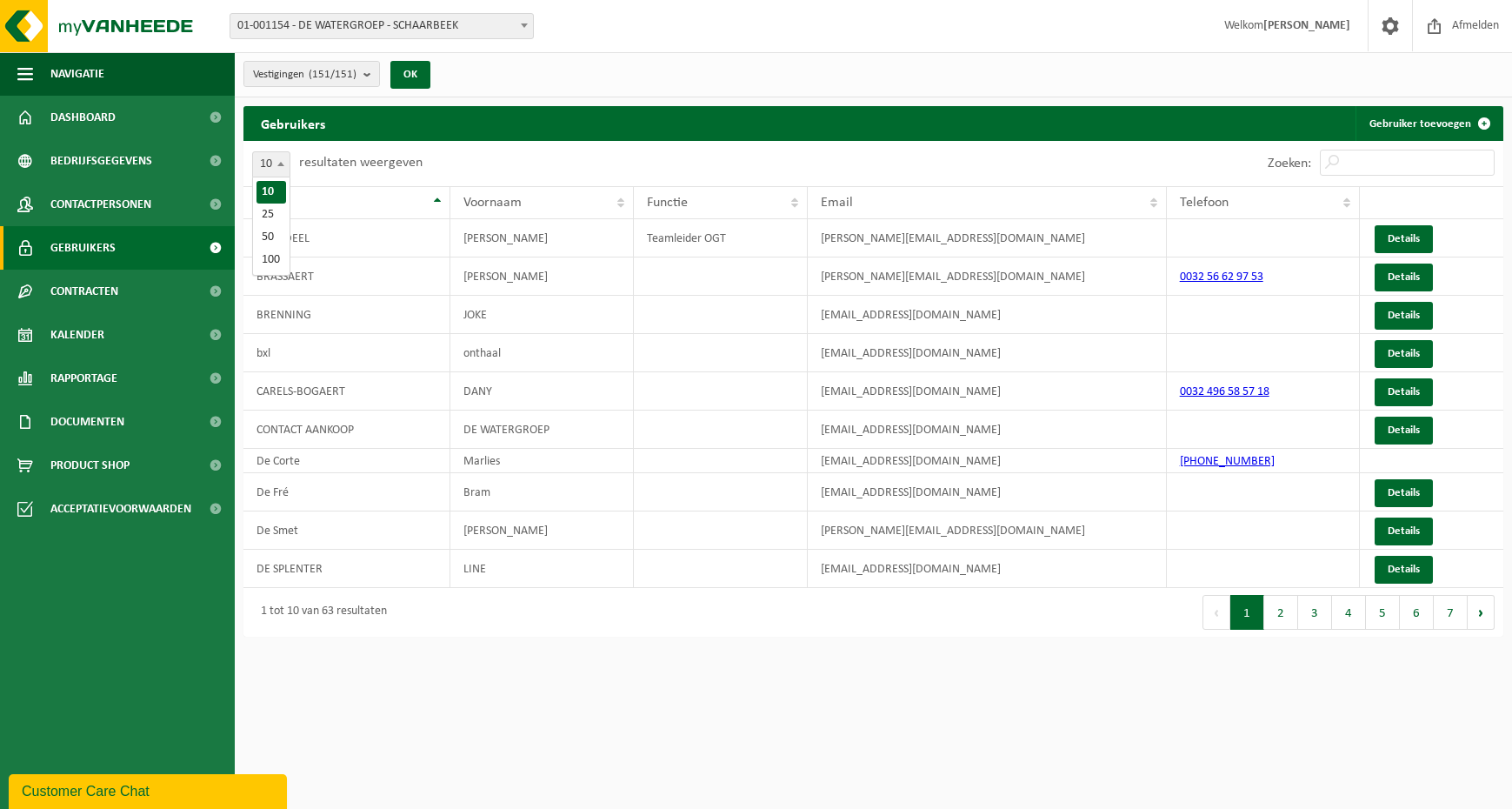 click at bounding box center (281, 164) 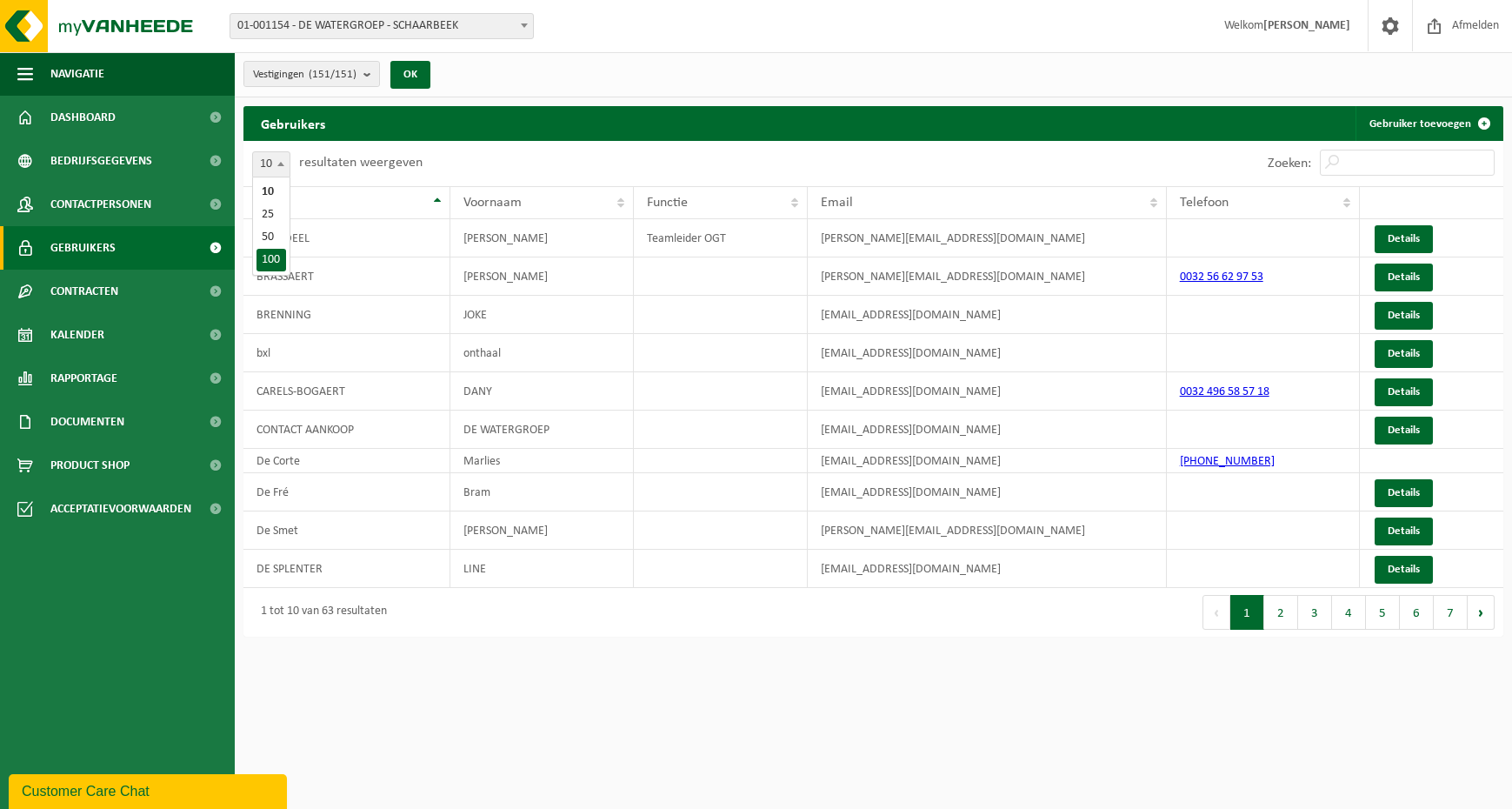 select on "100" 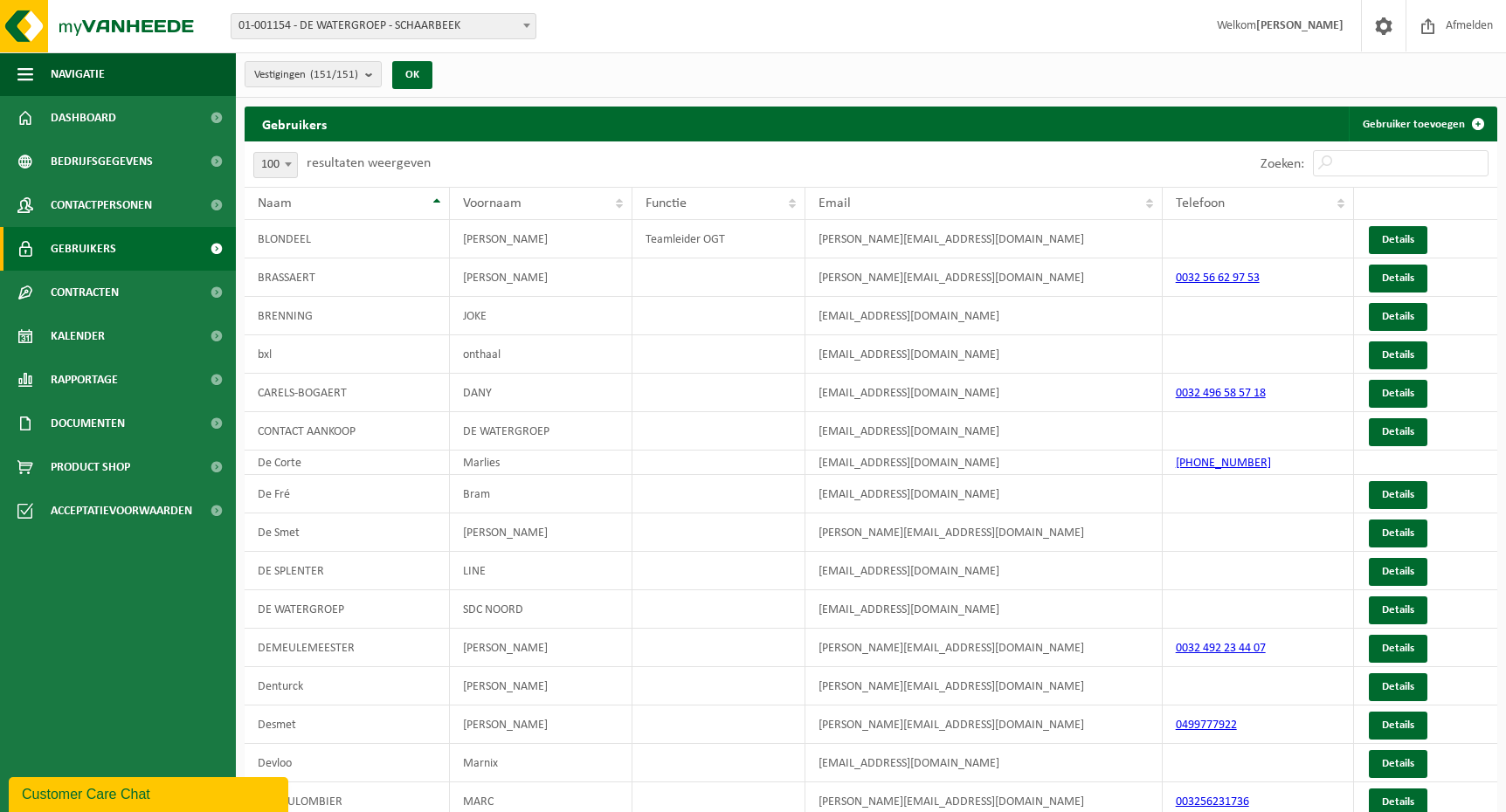 scroll, scrollTop: 818, scrollLeft: 0, axis: vertical 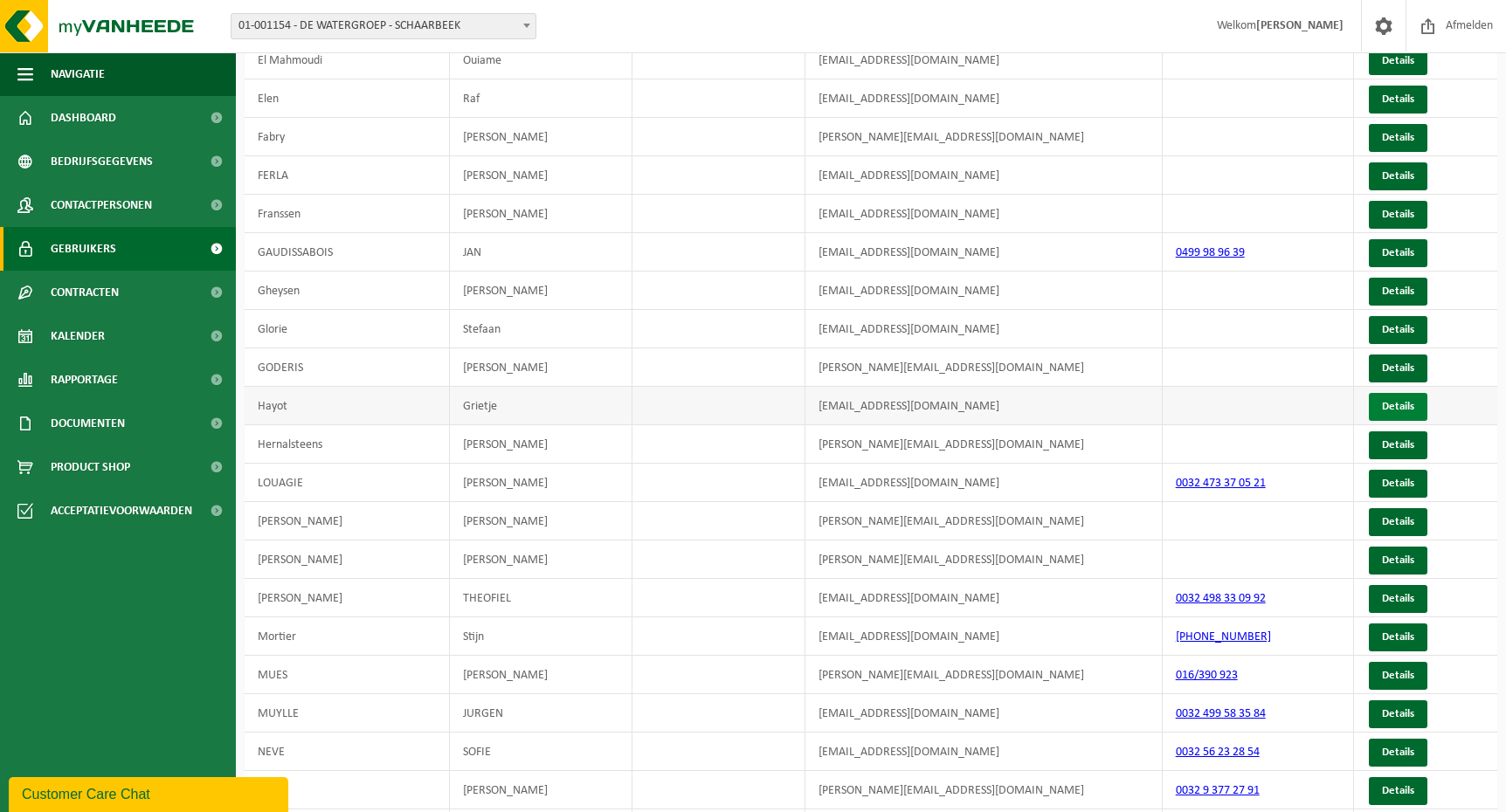 click on "Details" at bounding box center (1398, 406) 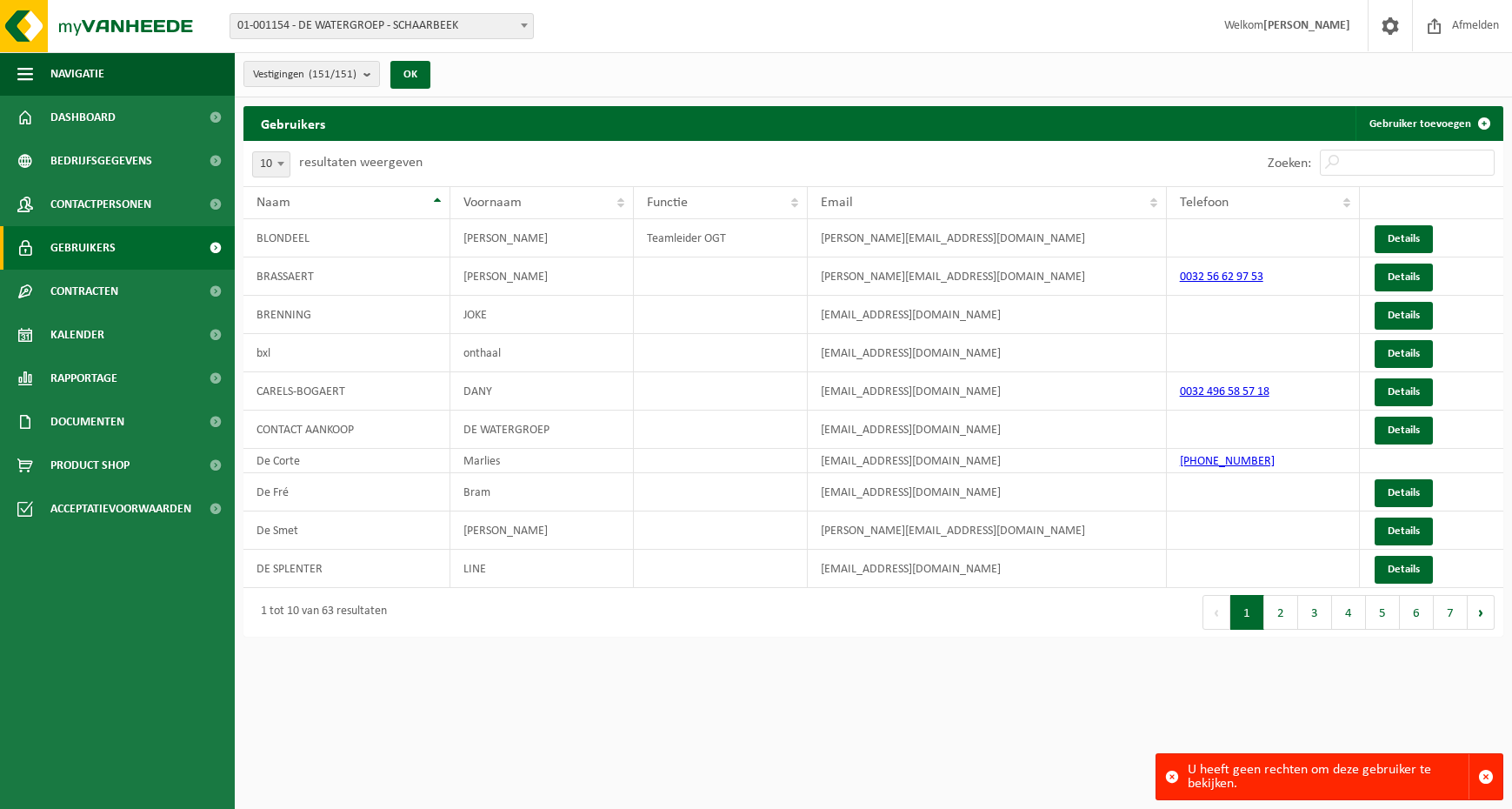scroll, scrollTop: 0, scrollLeft: 0, axis: both 